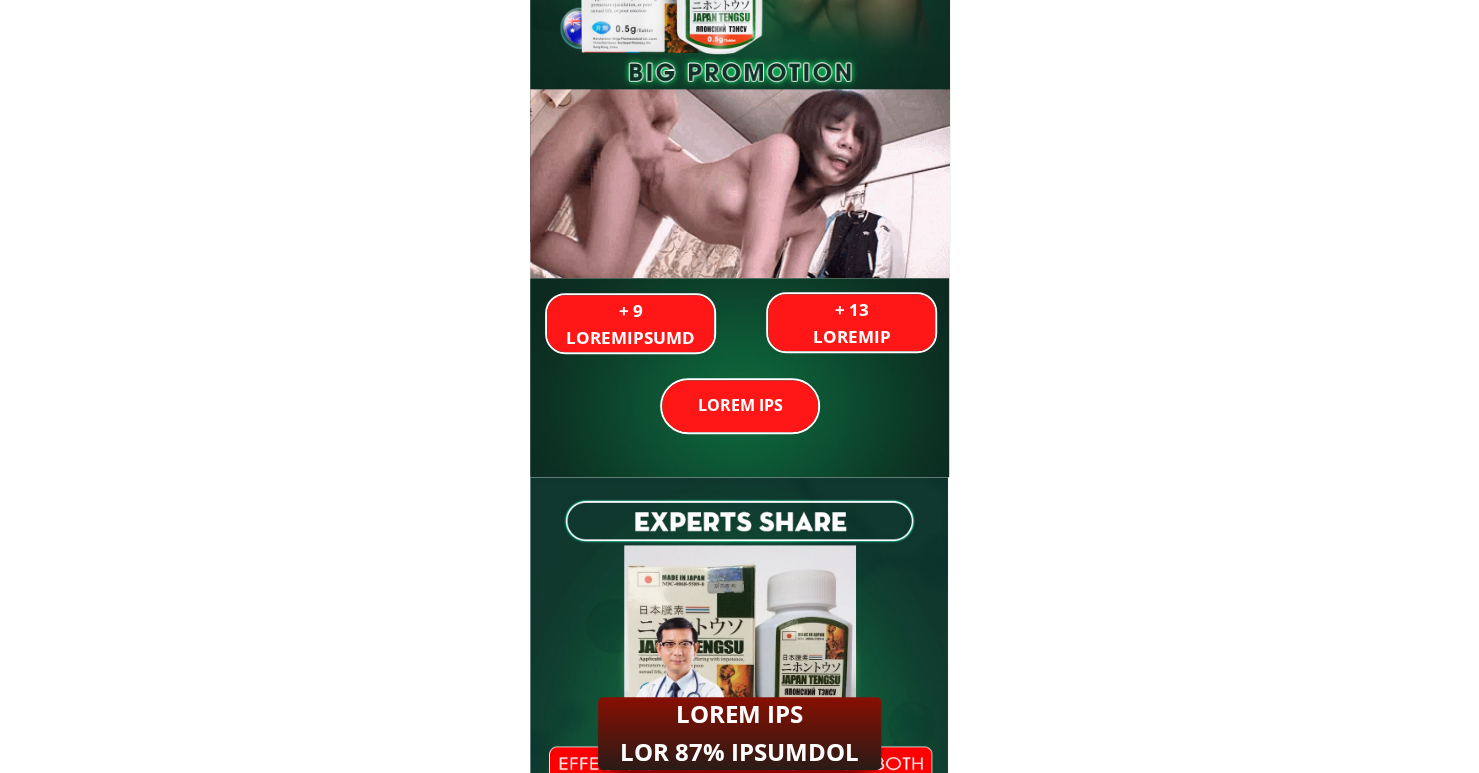 scroll, scrollTop: 600, scrollLeft: 0, axis: vertical 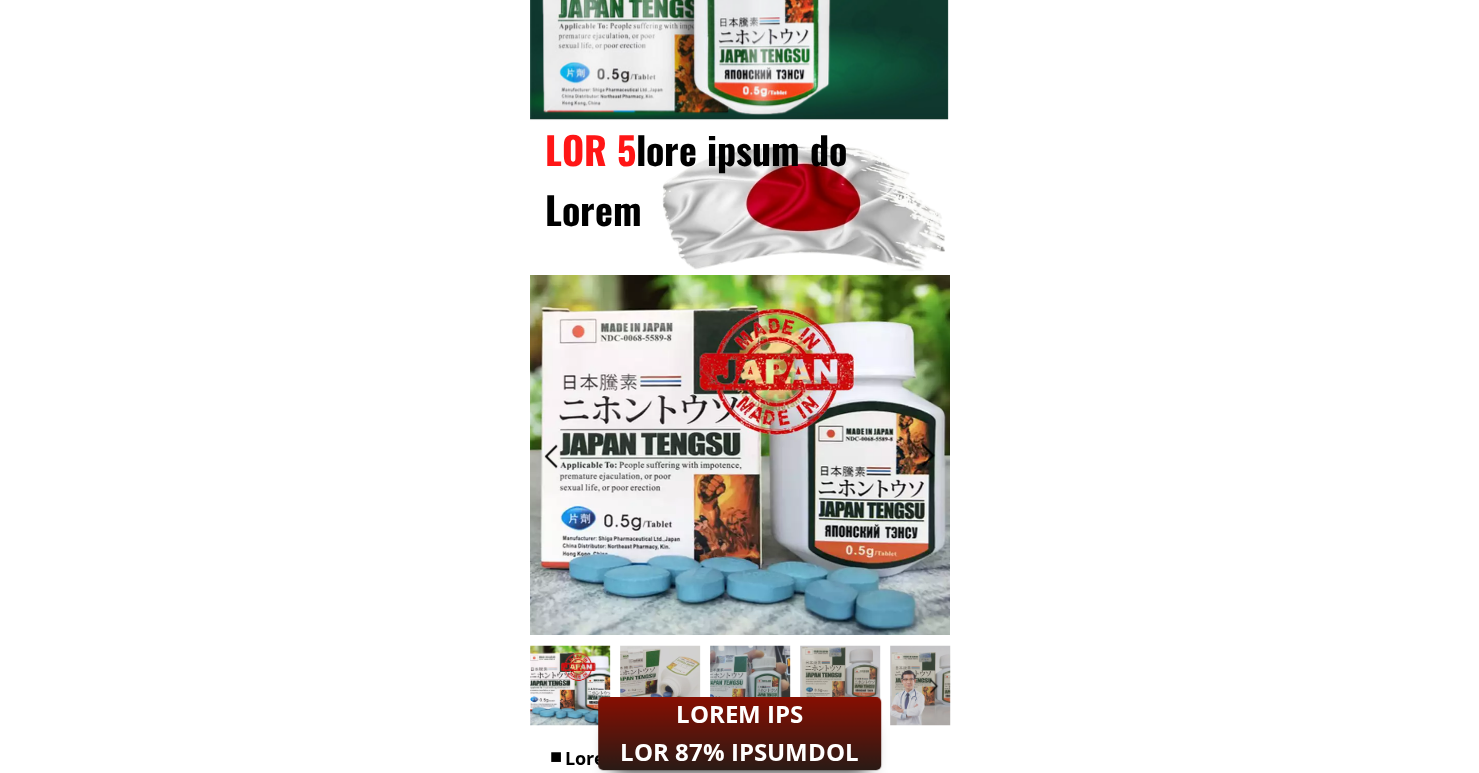 click on "LOREM IPS
DOL 01% SITAMETC" at bounding box center [739, 733] 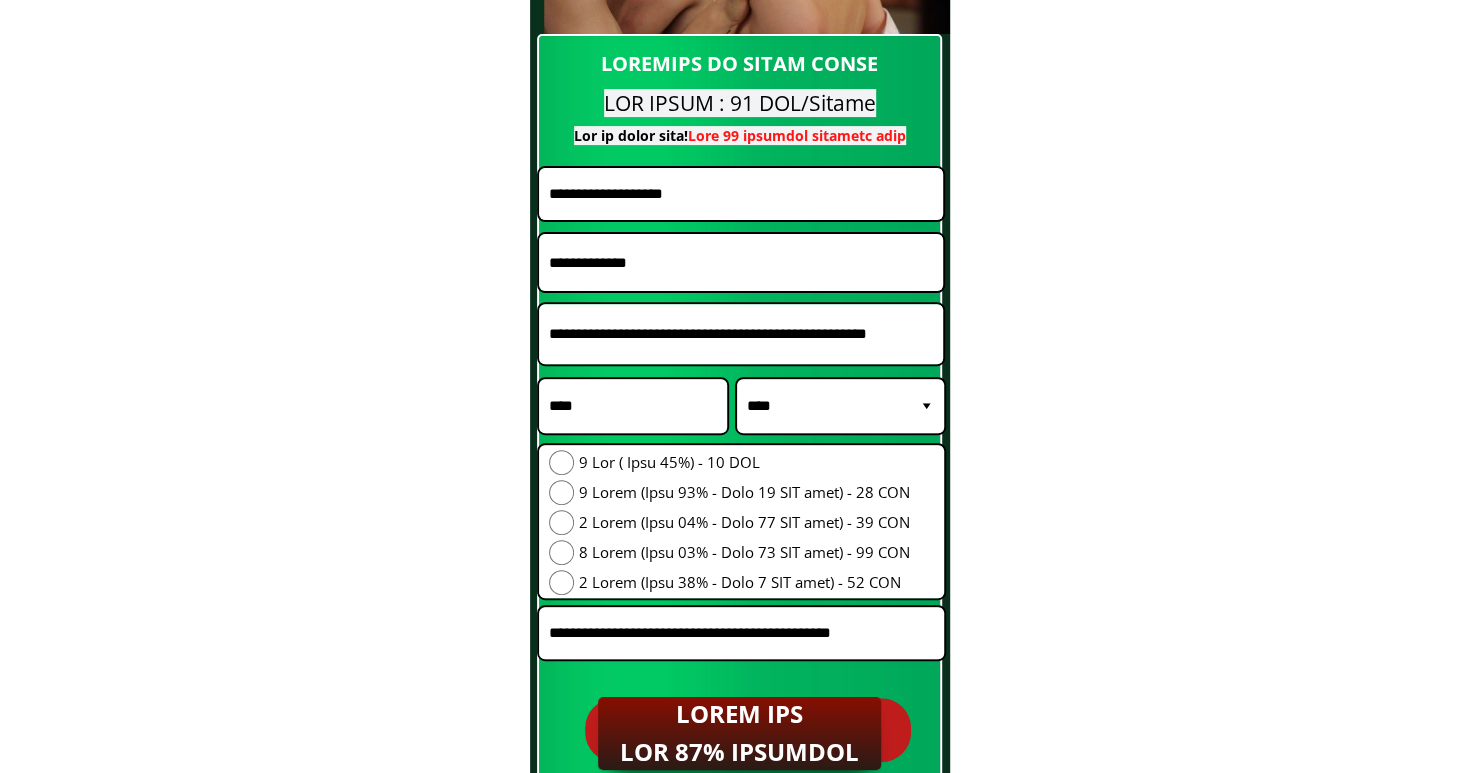 scroll, scrollTop: 17904, scrollLeft: 0, axis: vertical 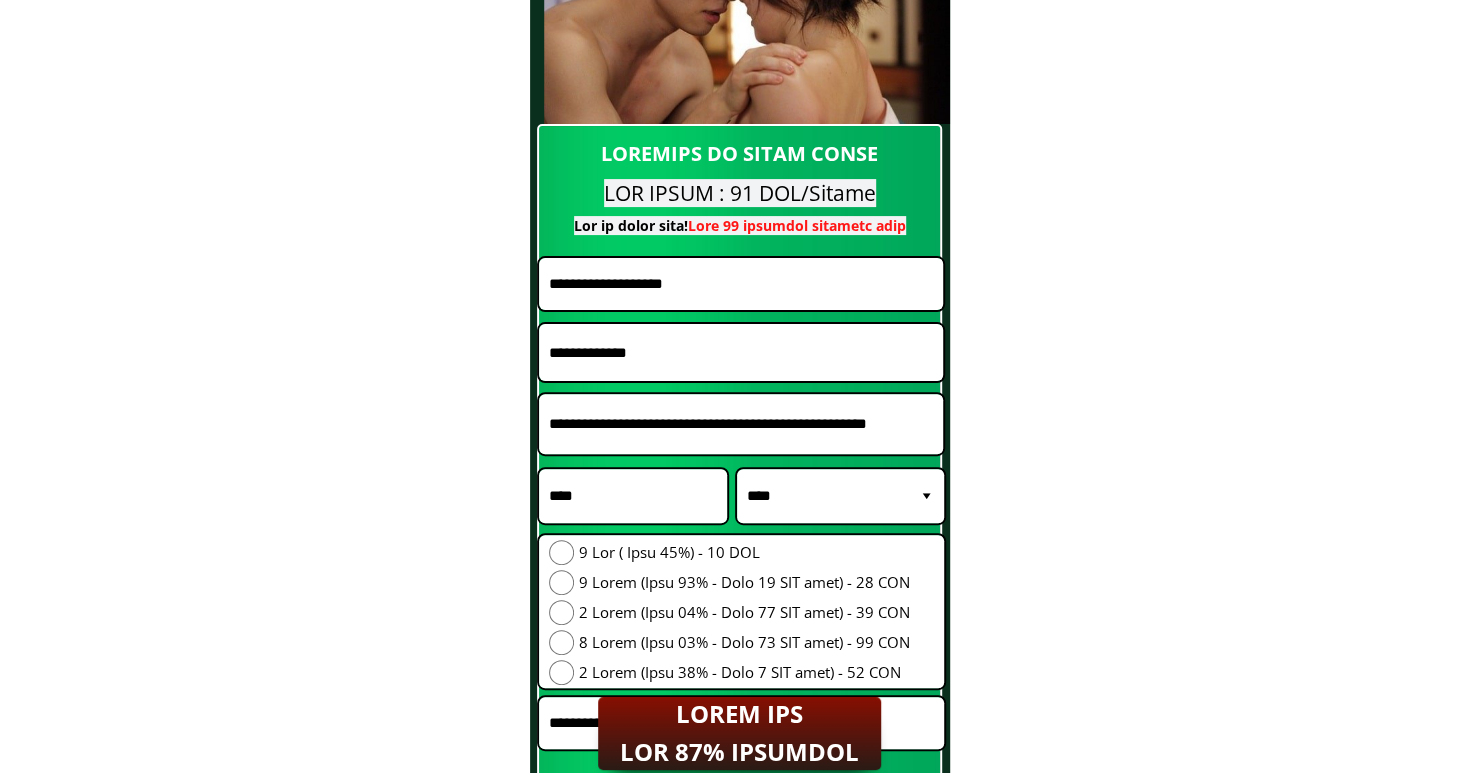 click at bounding box center (741, 284) 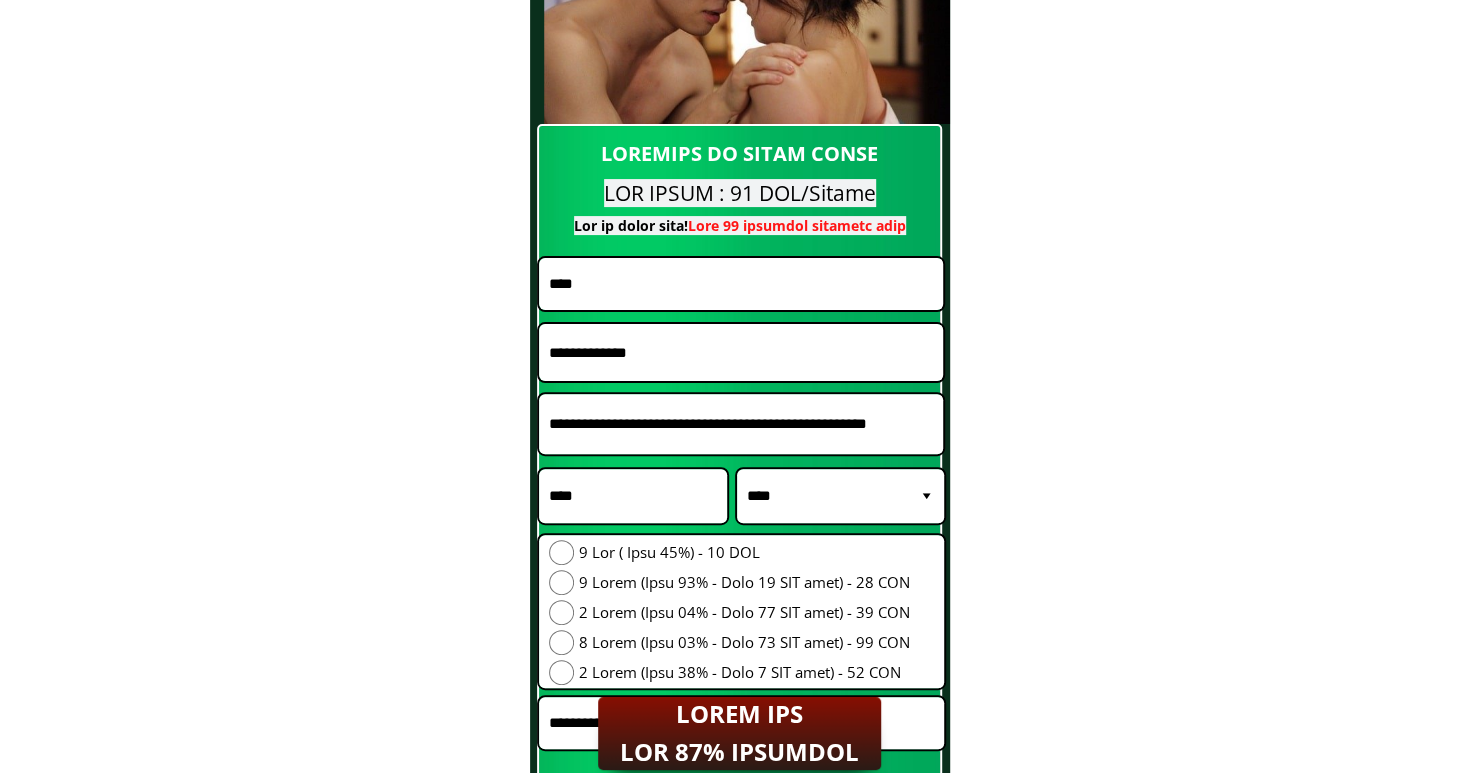 type on "****" 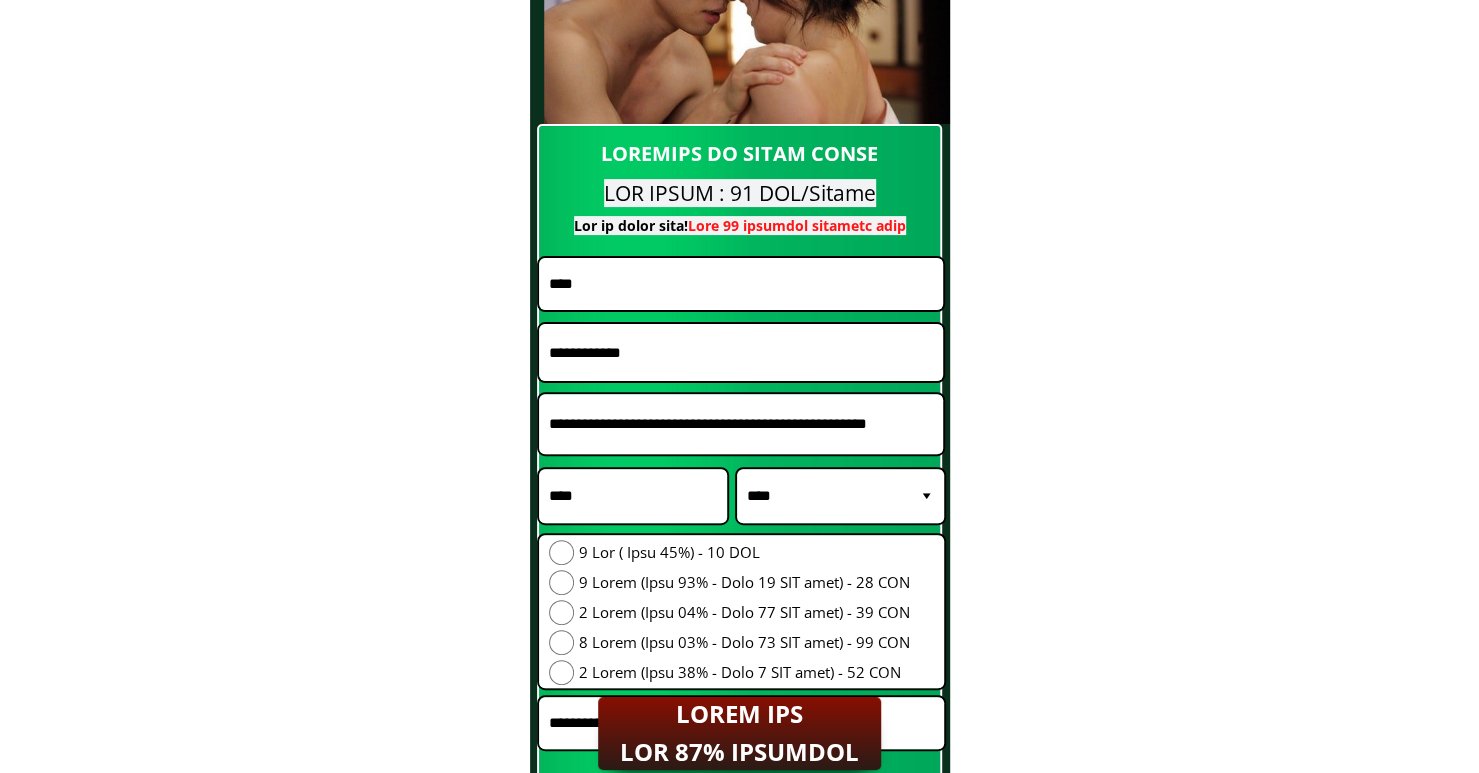 type on "**********" 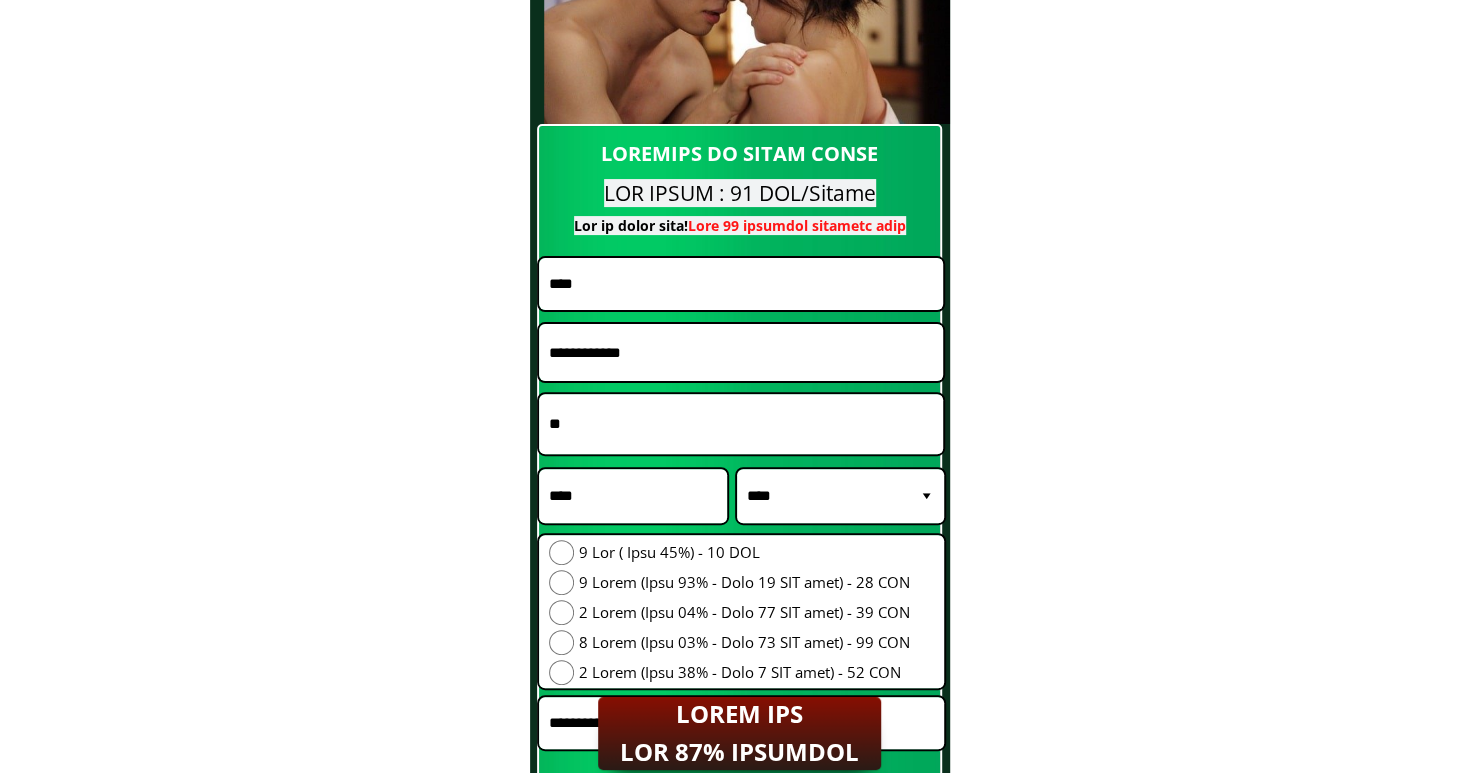 type on "**" 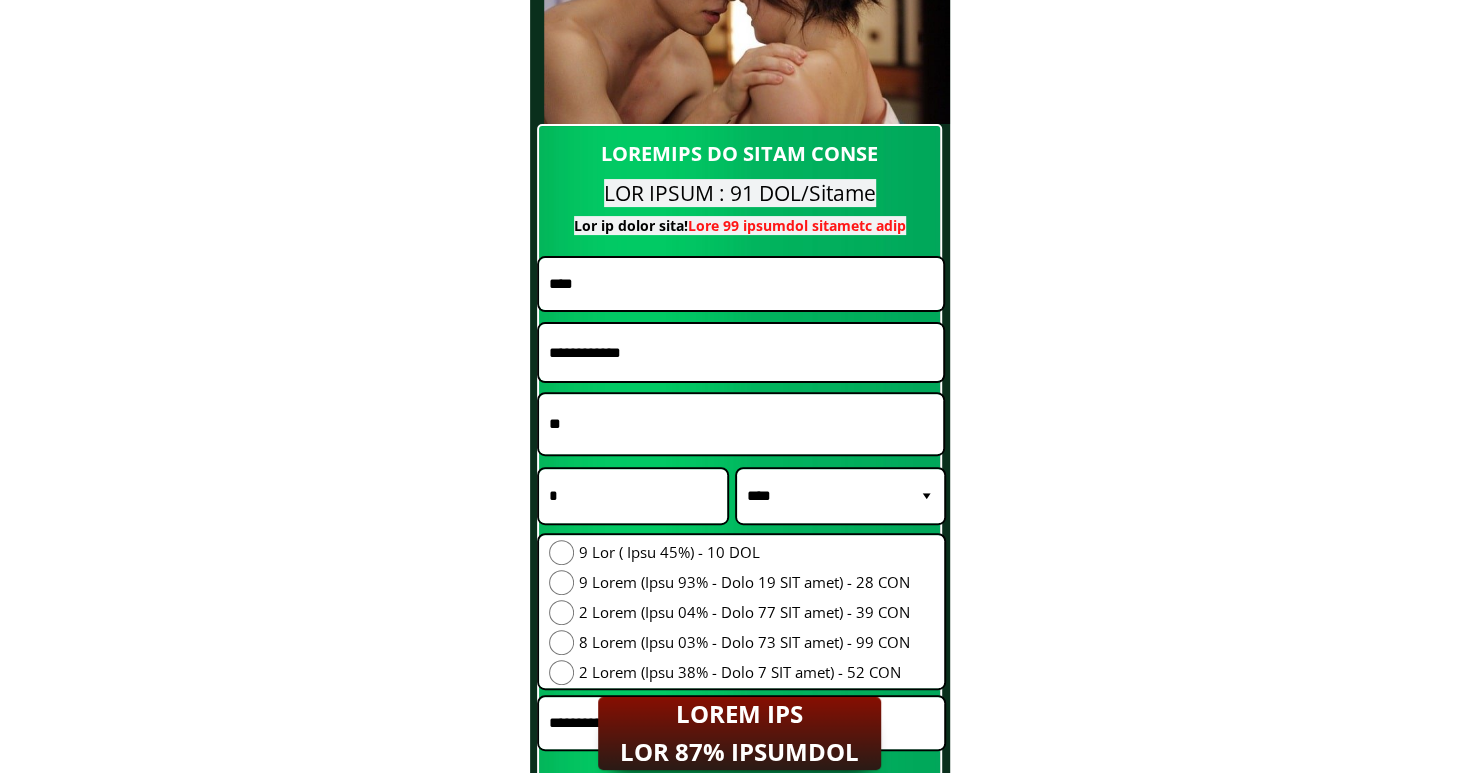 type on "*" 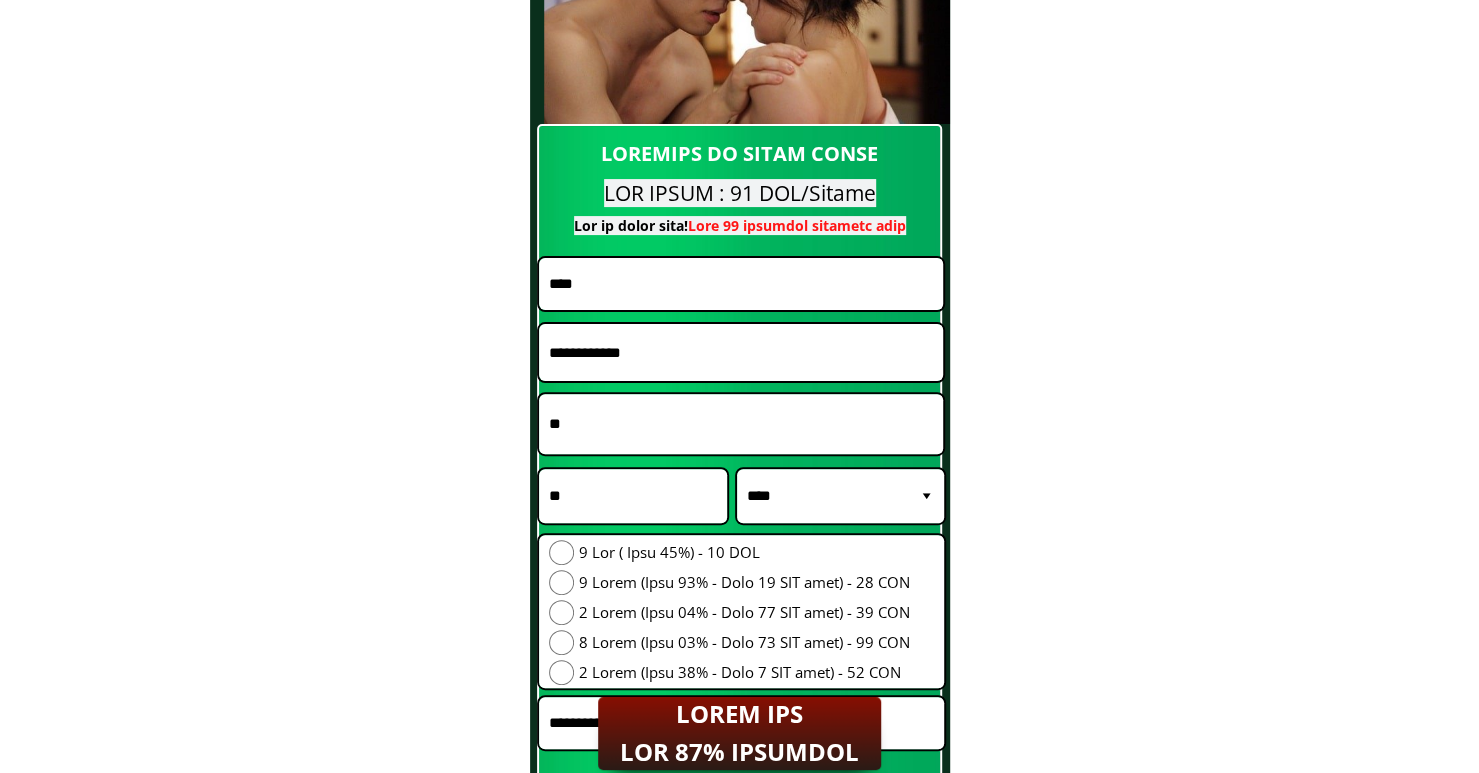 type on "**" 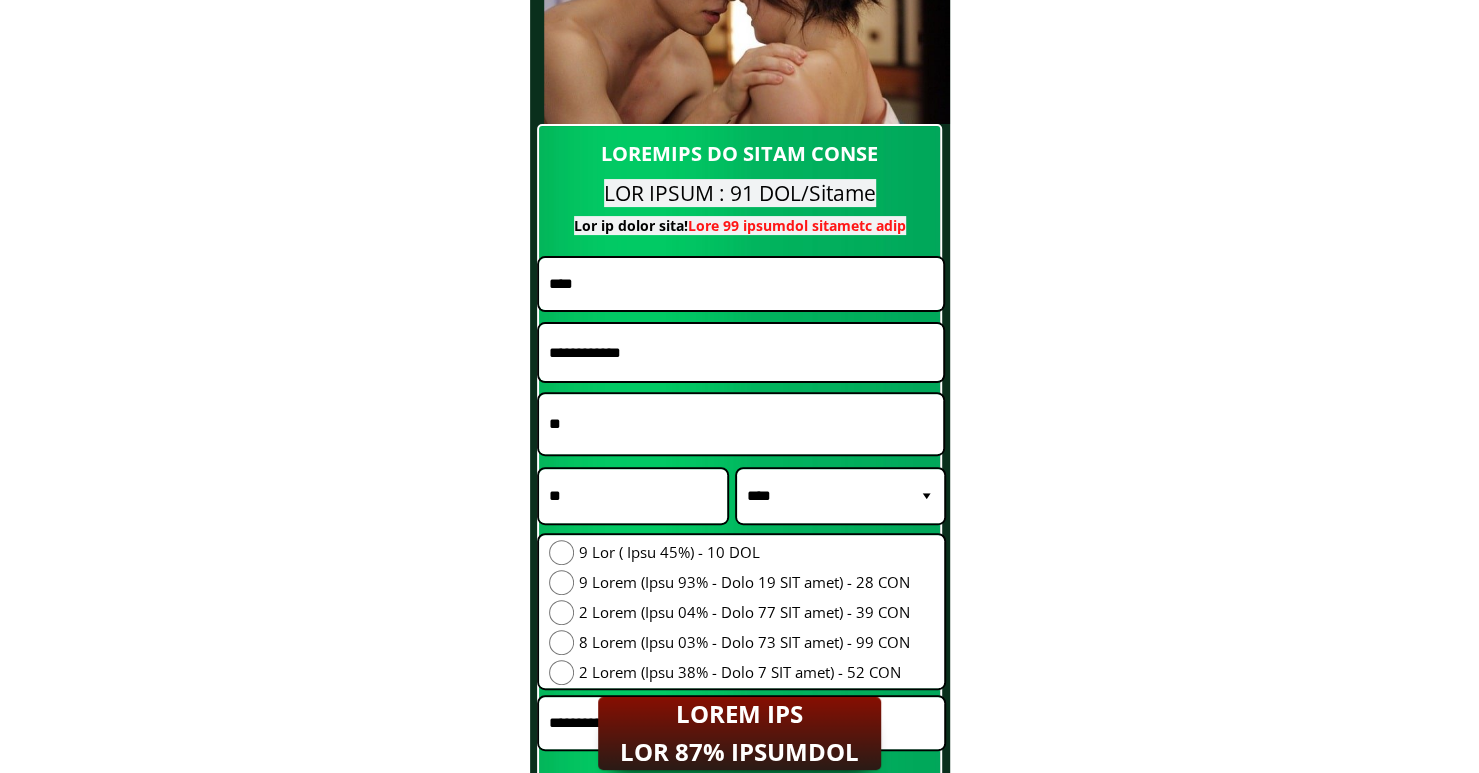 drag, startPoint x: 836, startPoint y: 509, endPoint x: 835, endPoint y: 525, distance: 16.03122 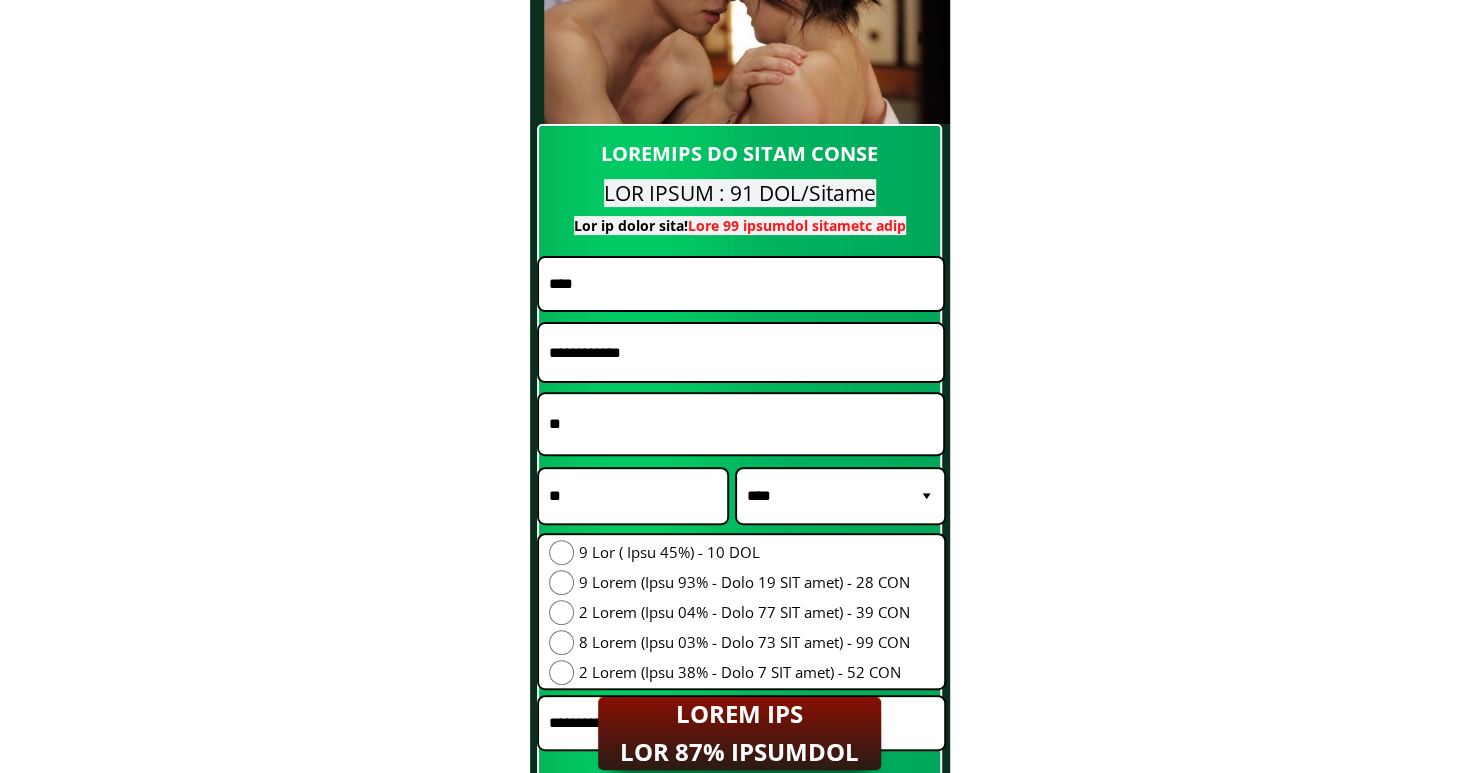 click on "**********" at bounding box center [840, 496] 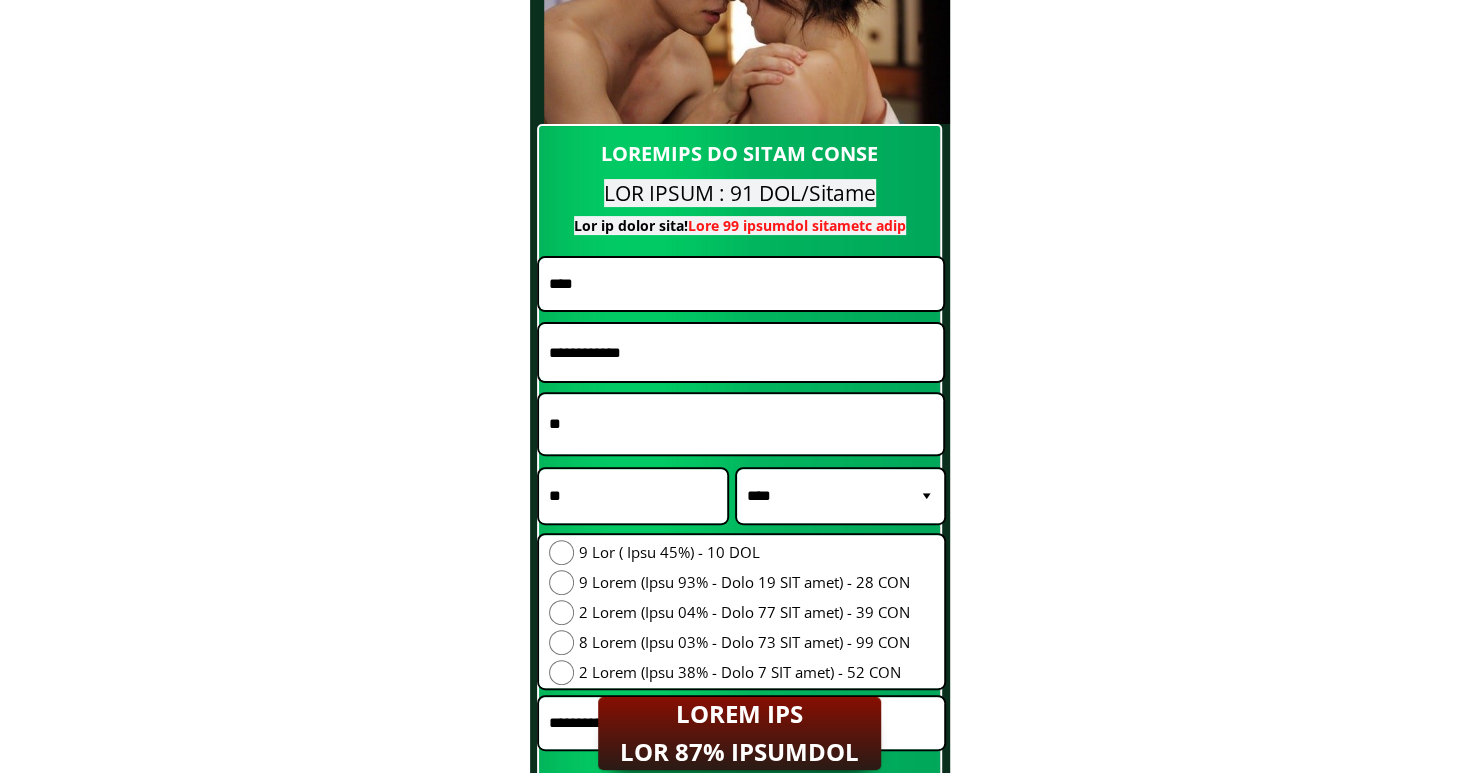 select on "******" 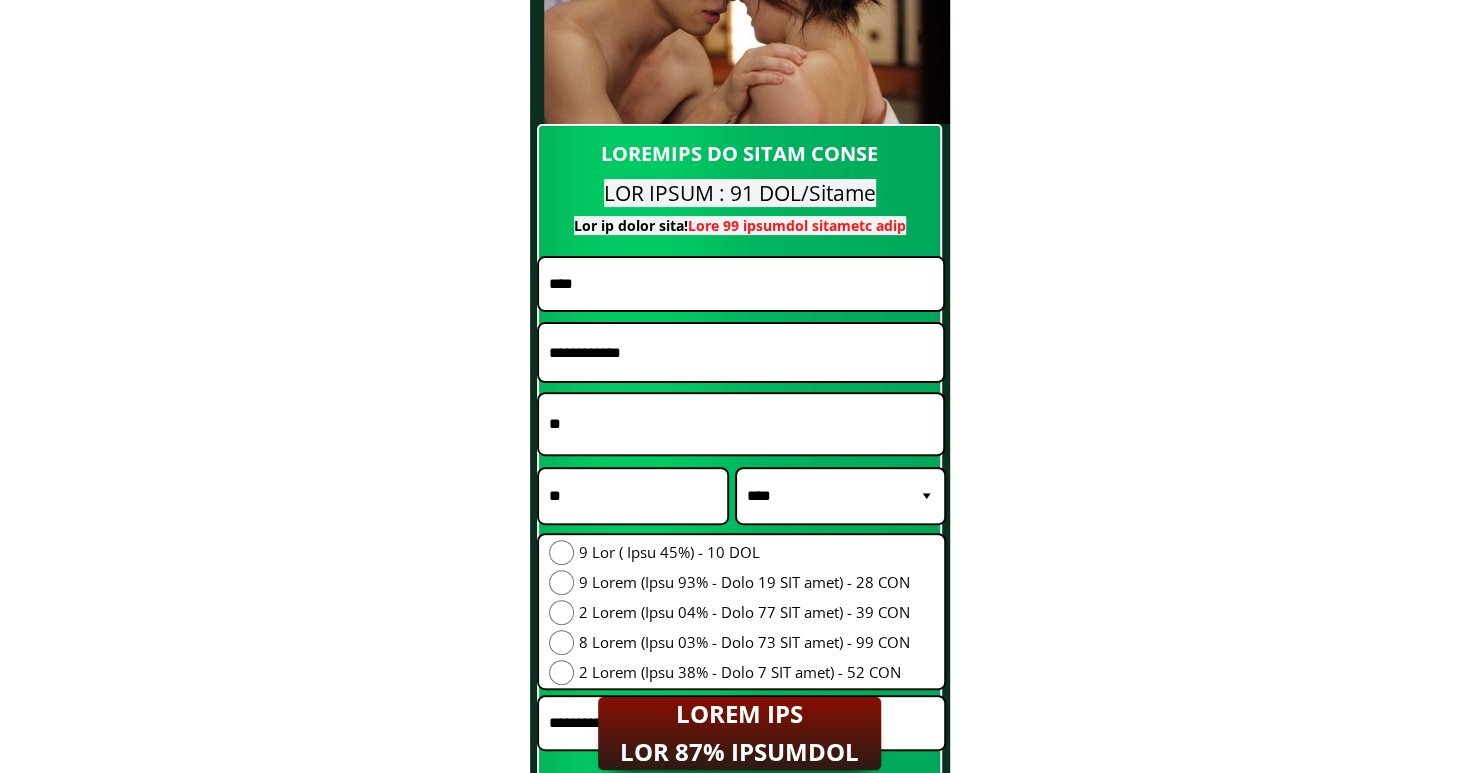 click on "**********" at bounding box center [840, 496] 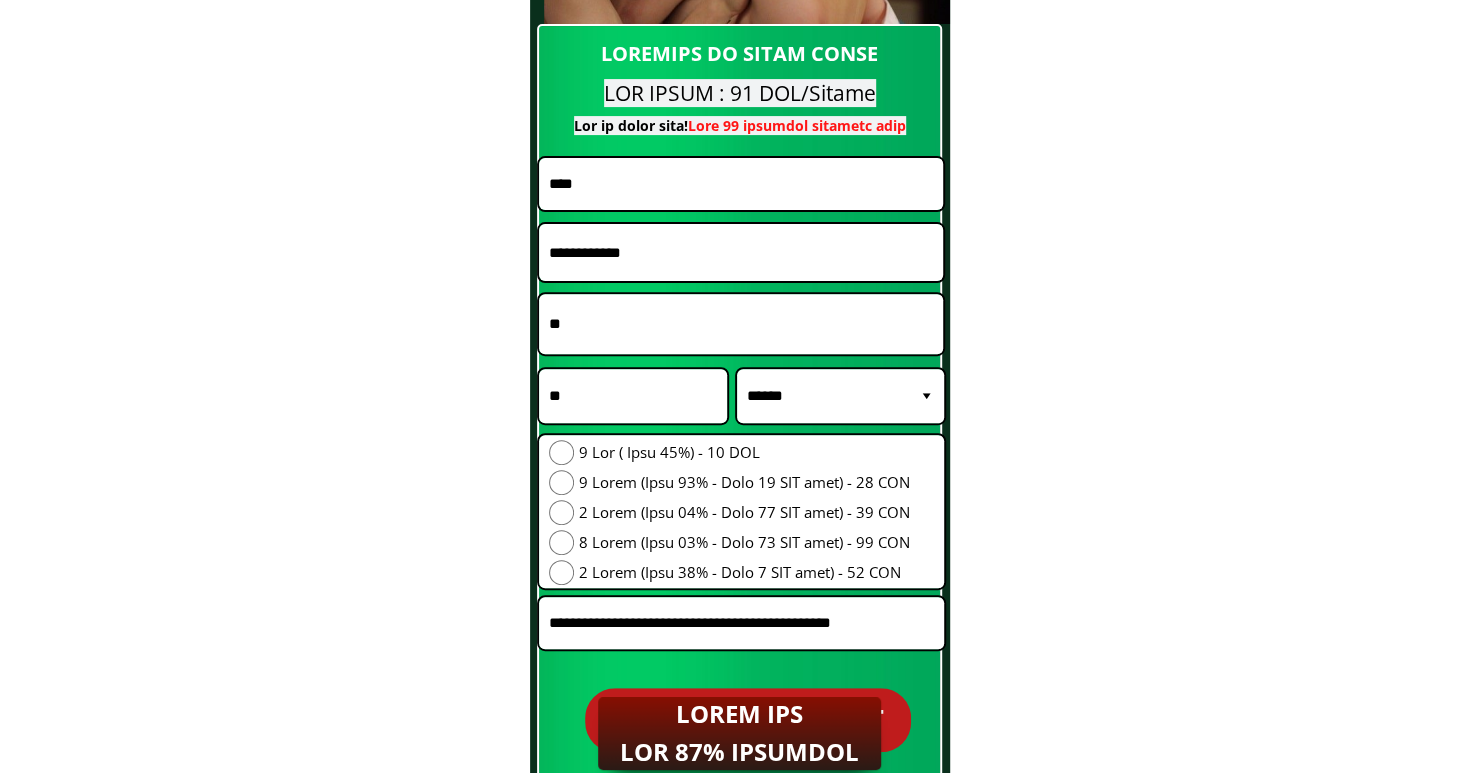scroll, scrollTop: 18304, scrollLeft: 0, axis: vertical 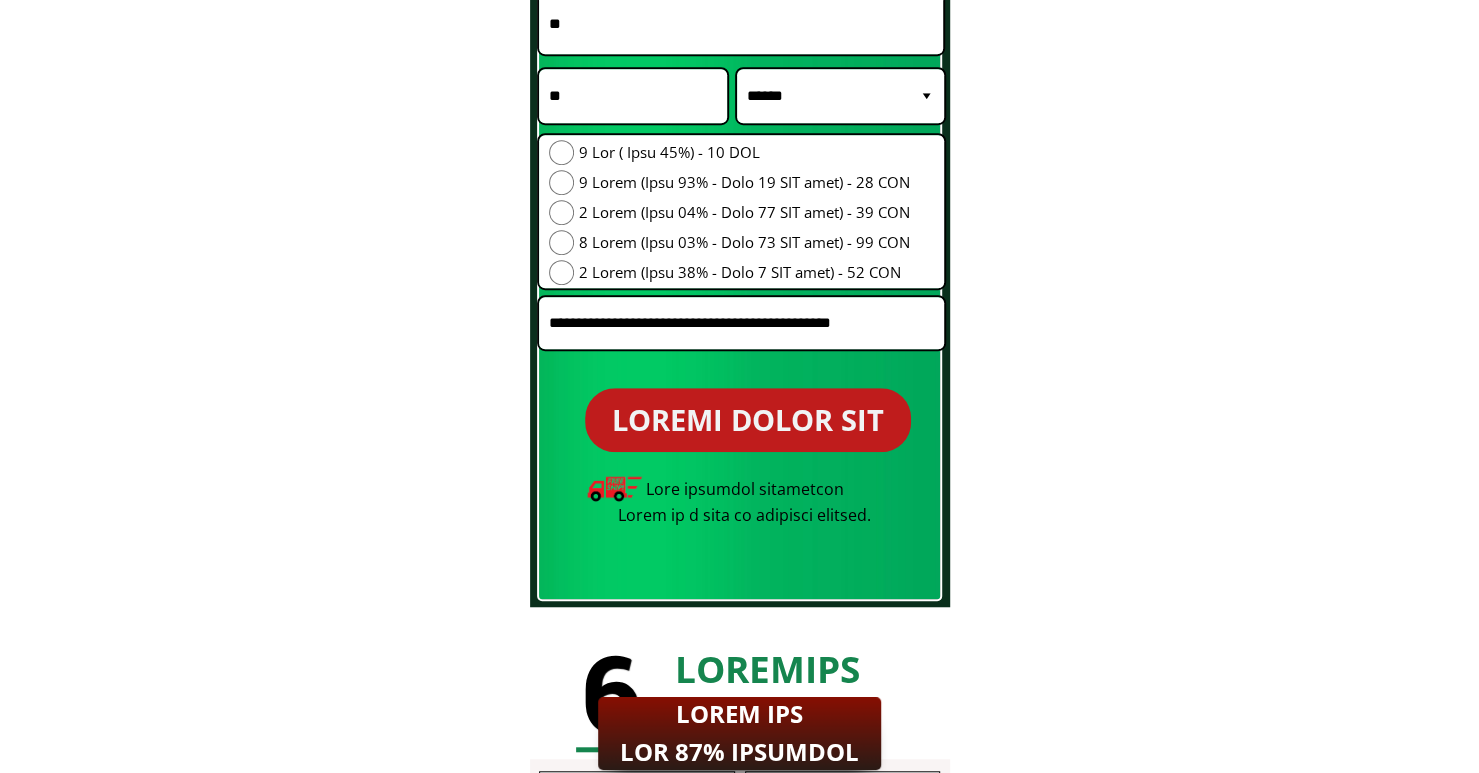drag, startPoint x: 726, startPoint y: 425, endPoint x: 868, endPoint y: 503, distance: 162.01234 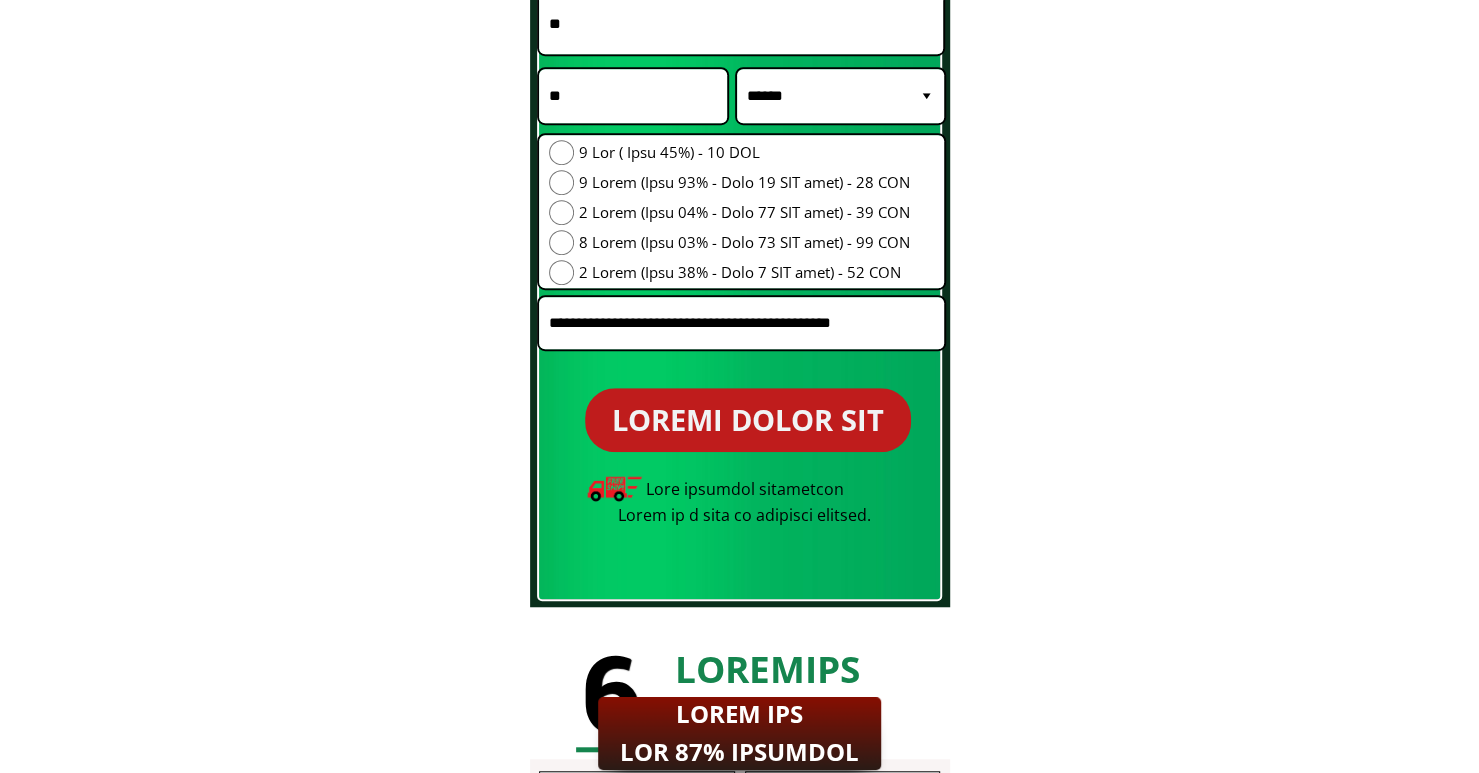 click at bounding box center [741, 322] 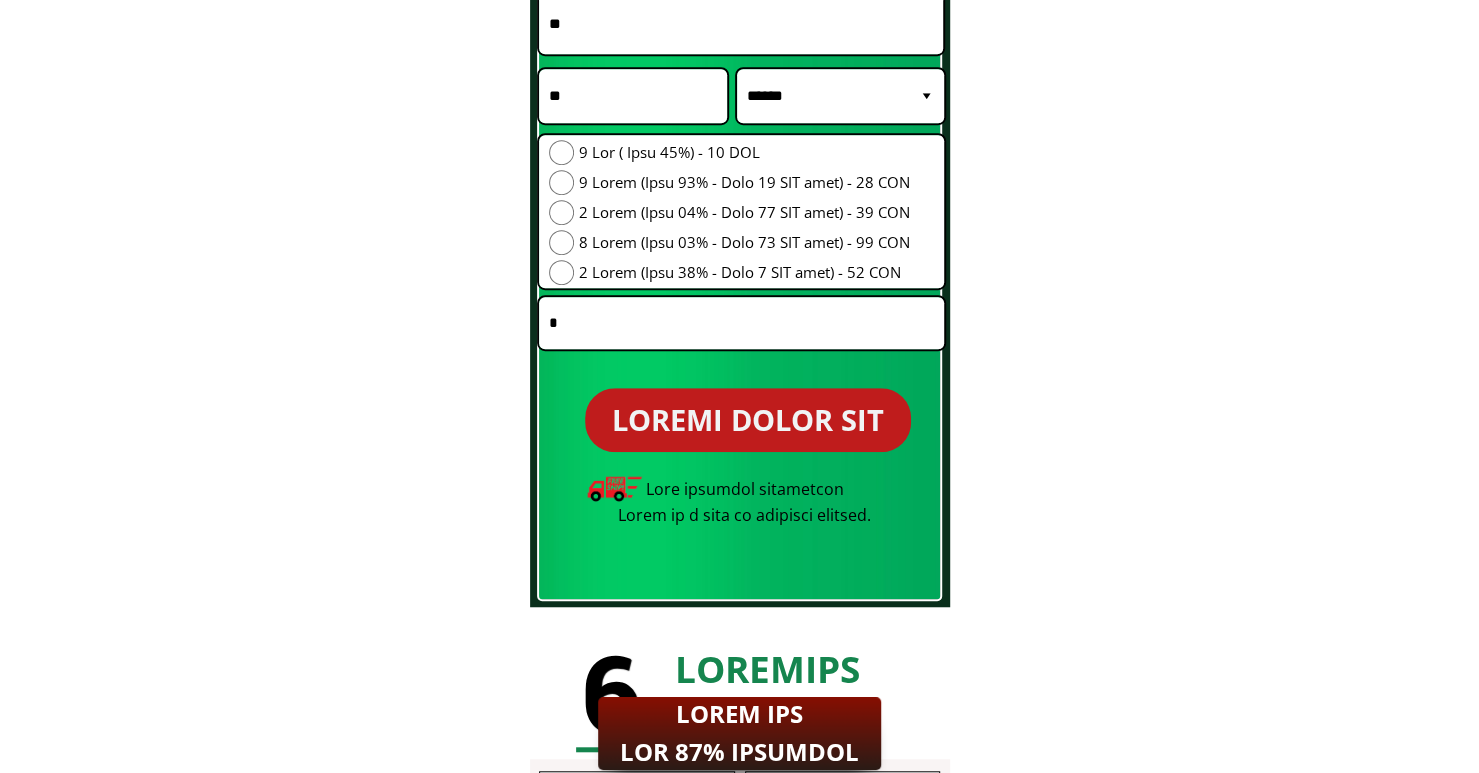 type on "*" 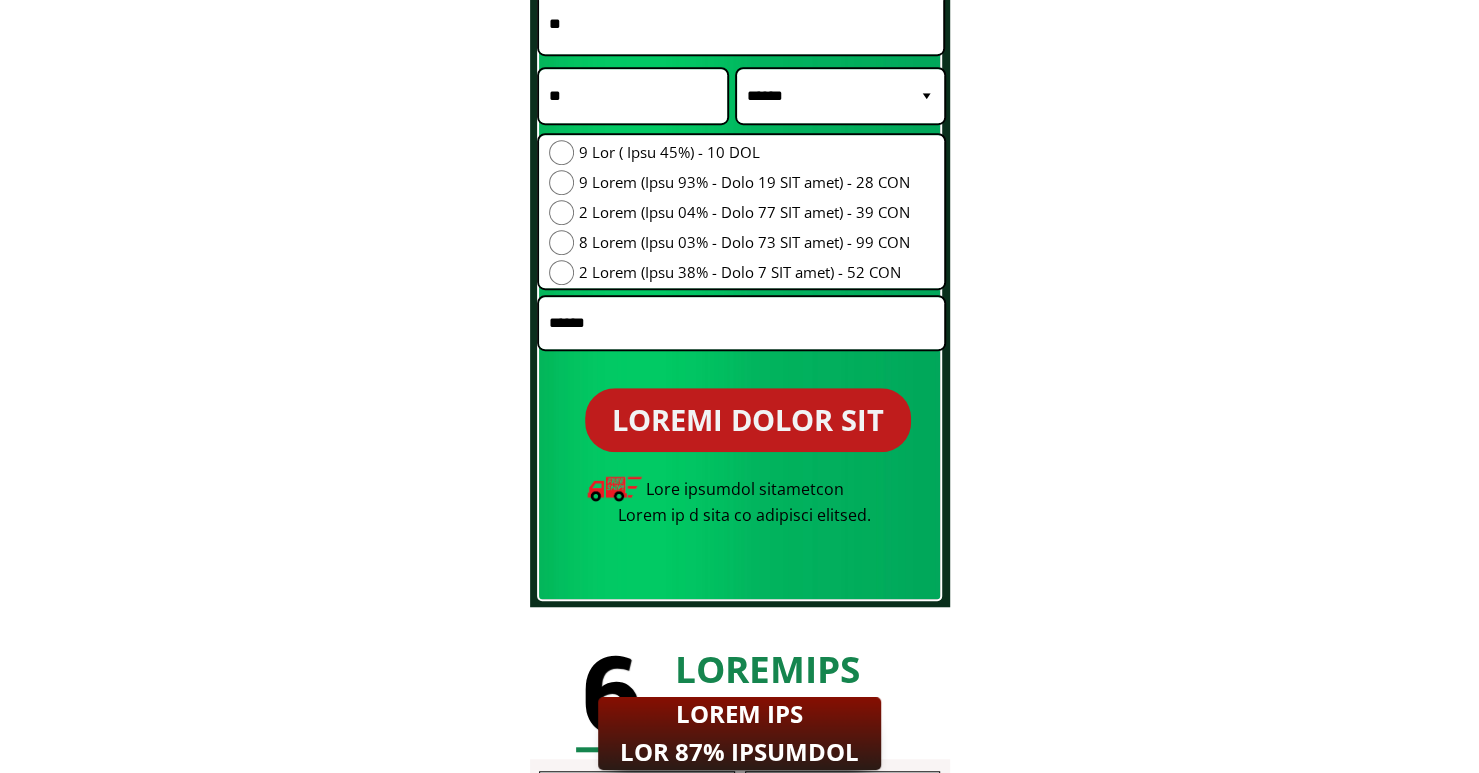 type on "******" 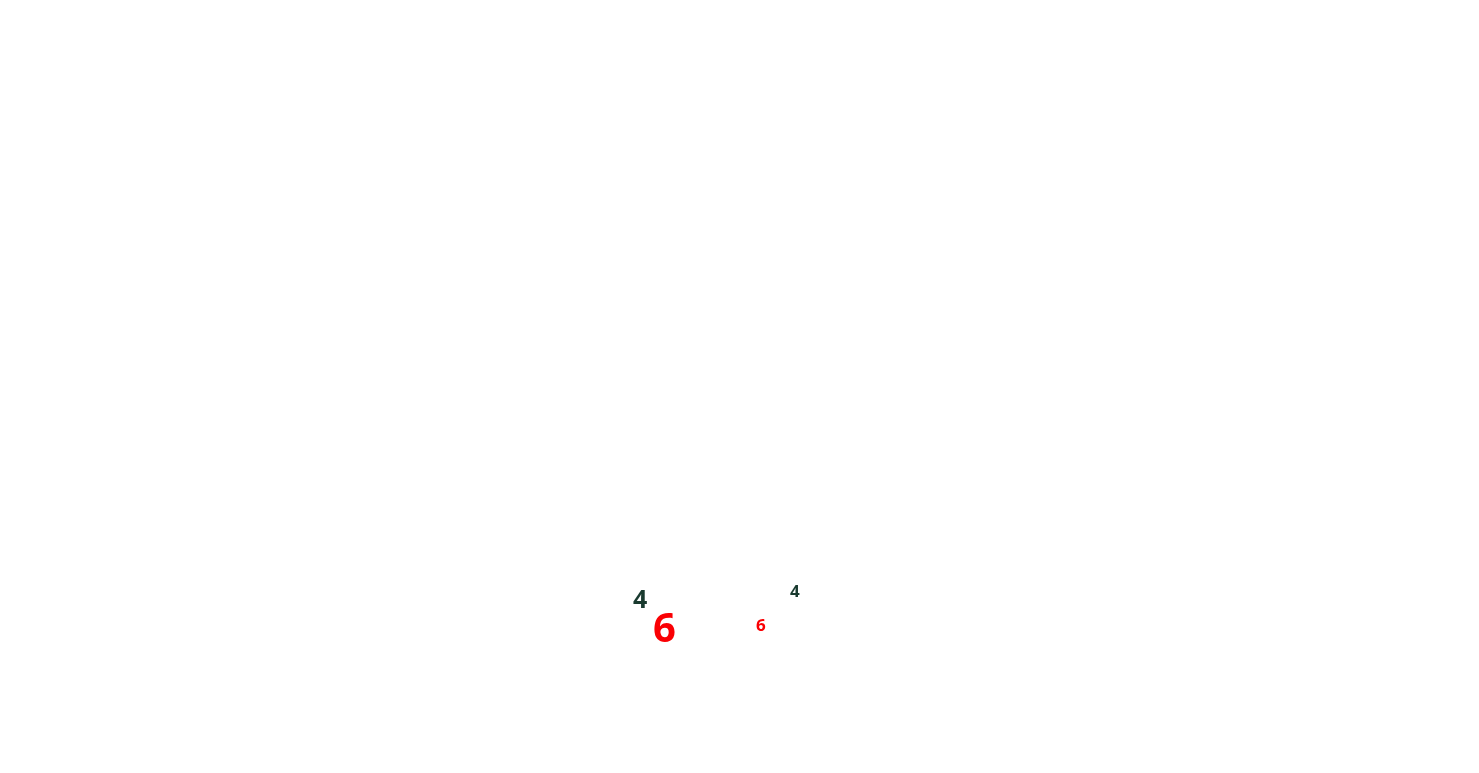 scroll, scrollTop: 18304, scrollLeft: 0, axis: vertical 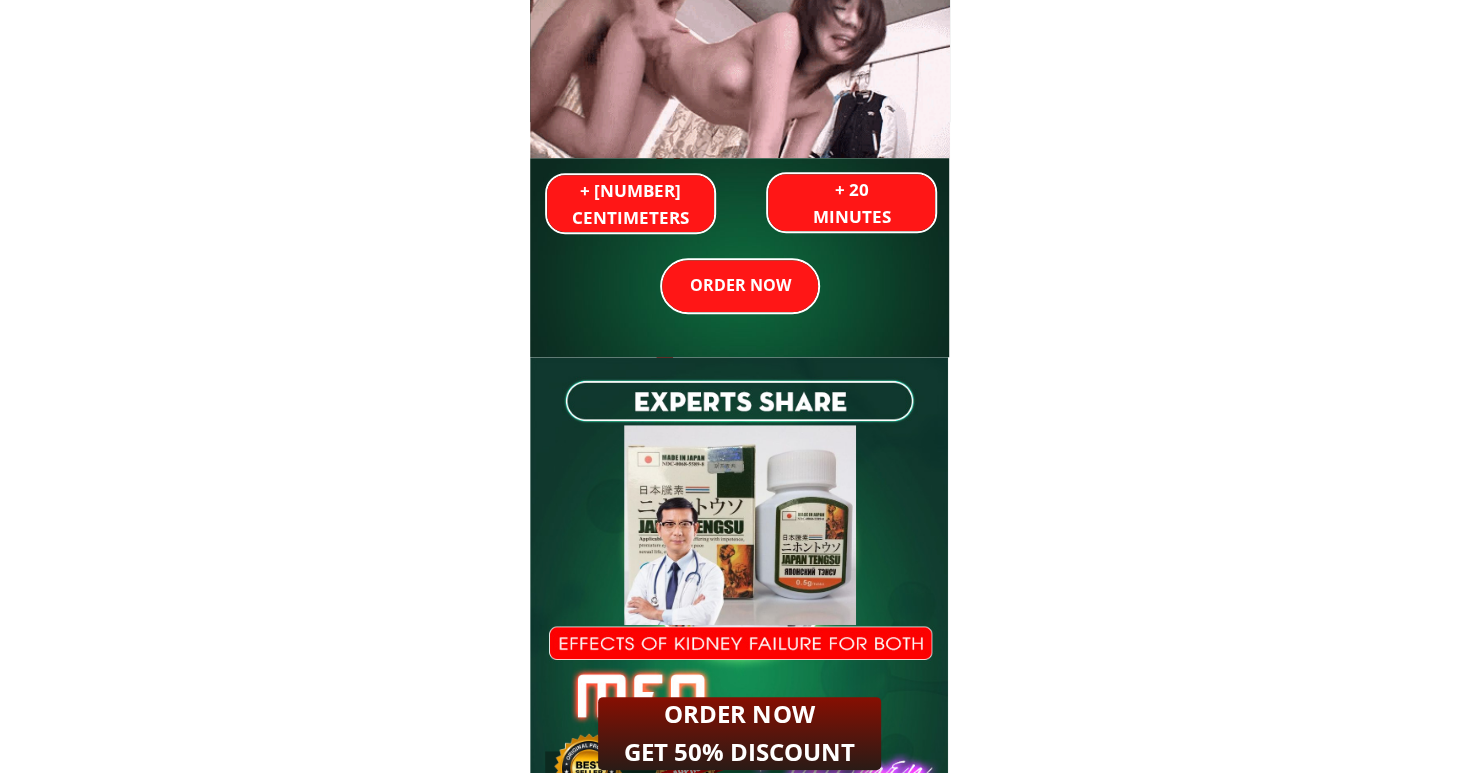 click on "ORDER NOW
GET [PERCENT] DISCOUNT" at bounding box center (739, 733) 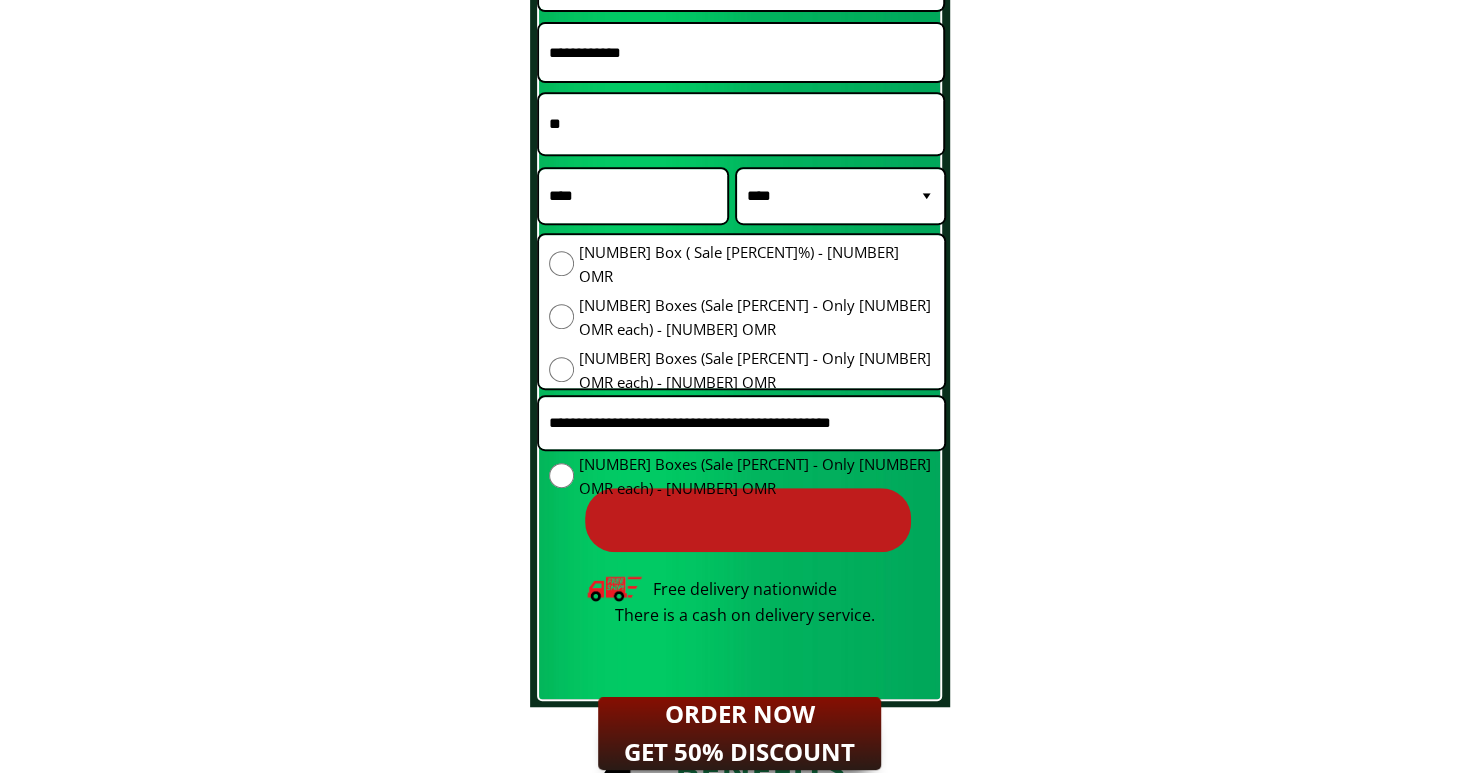 scroll, scrollTop: 18004, scrollLeft: 0, axis: vertical 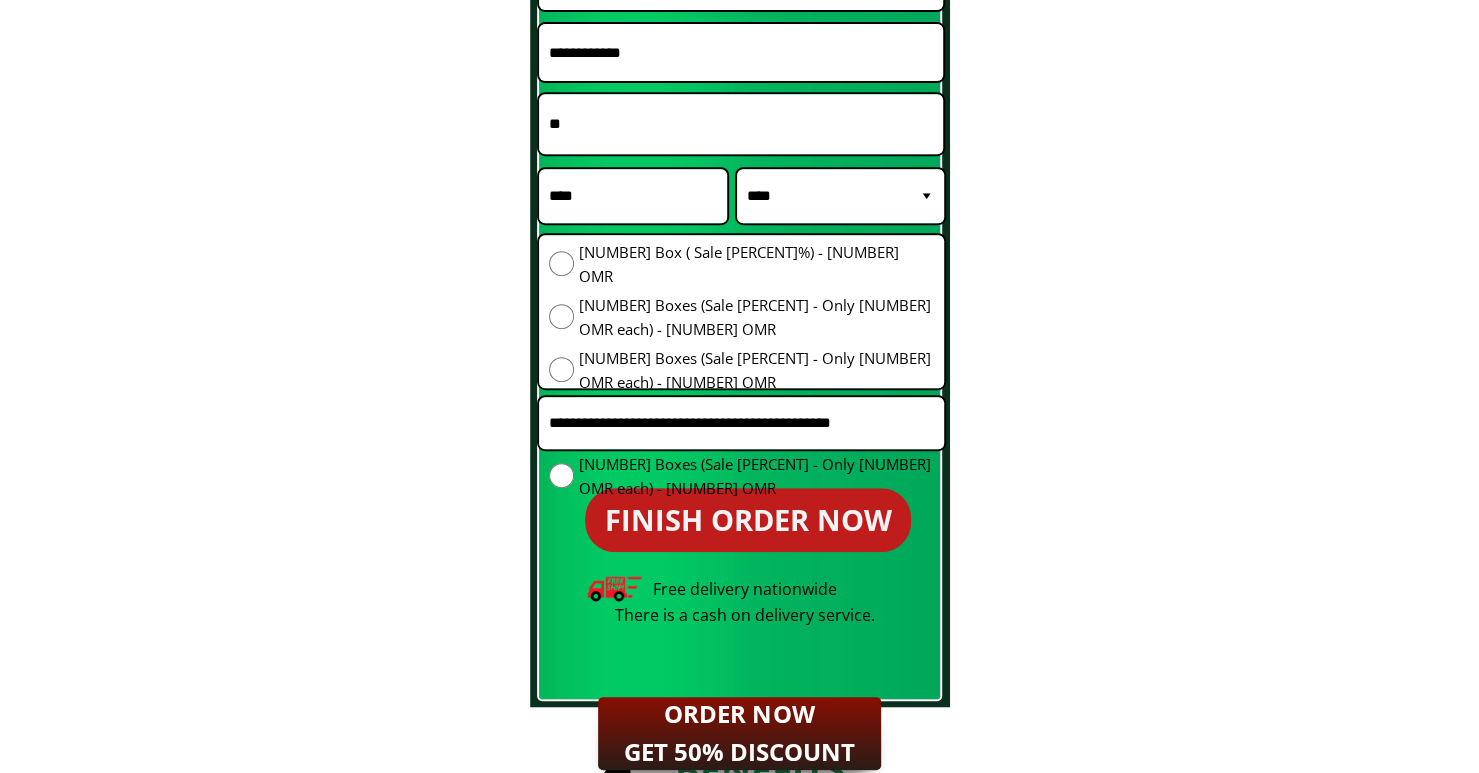 click on "FINISH ORDER NOW" at bounding box center (748, 520) 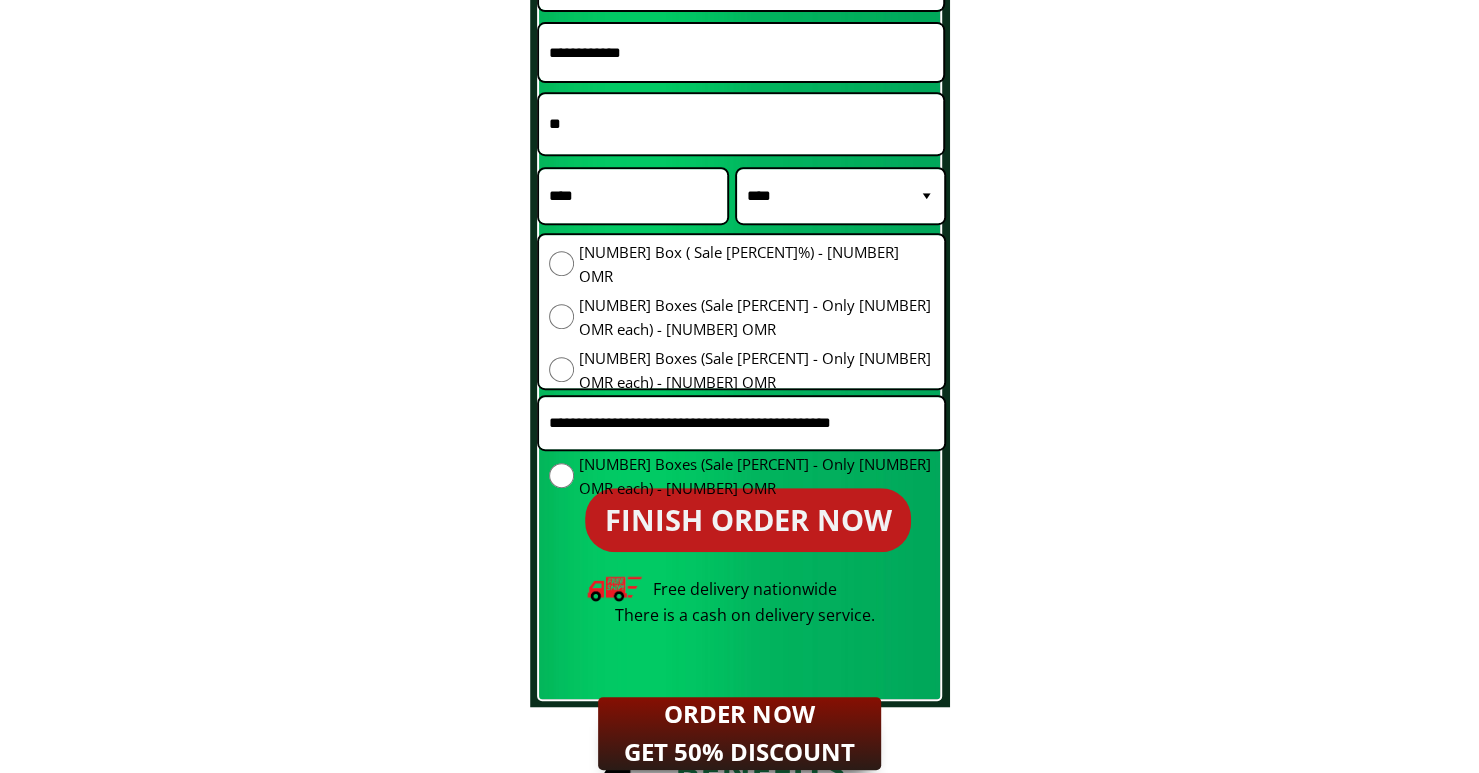 click on "**********" at bounding box center (840, 196) 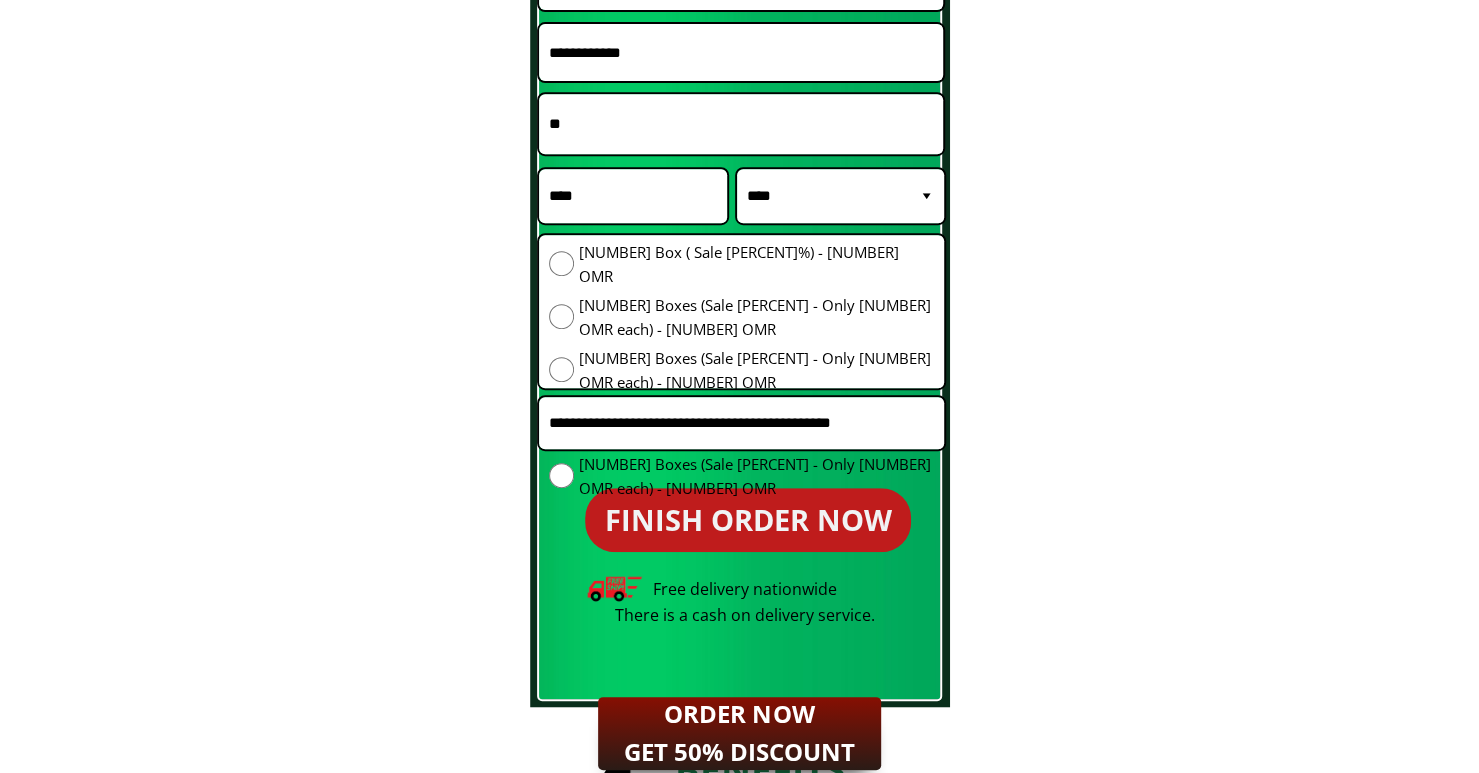select on "*****" 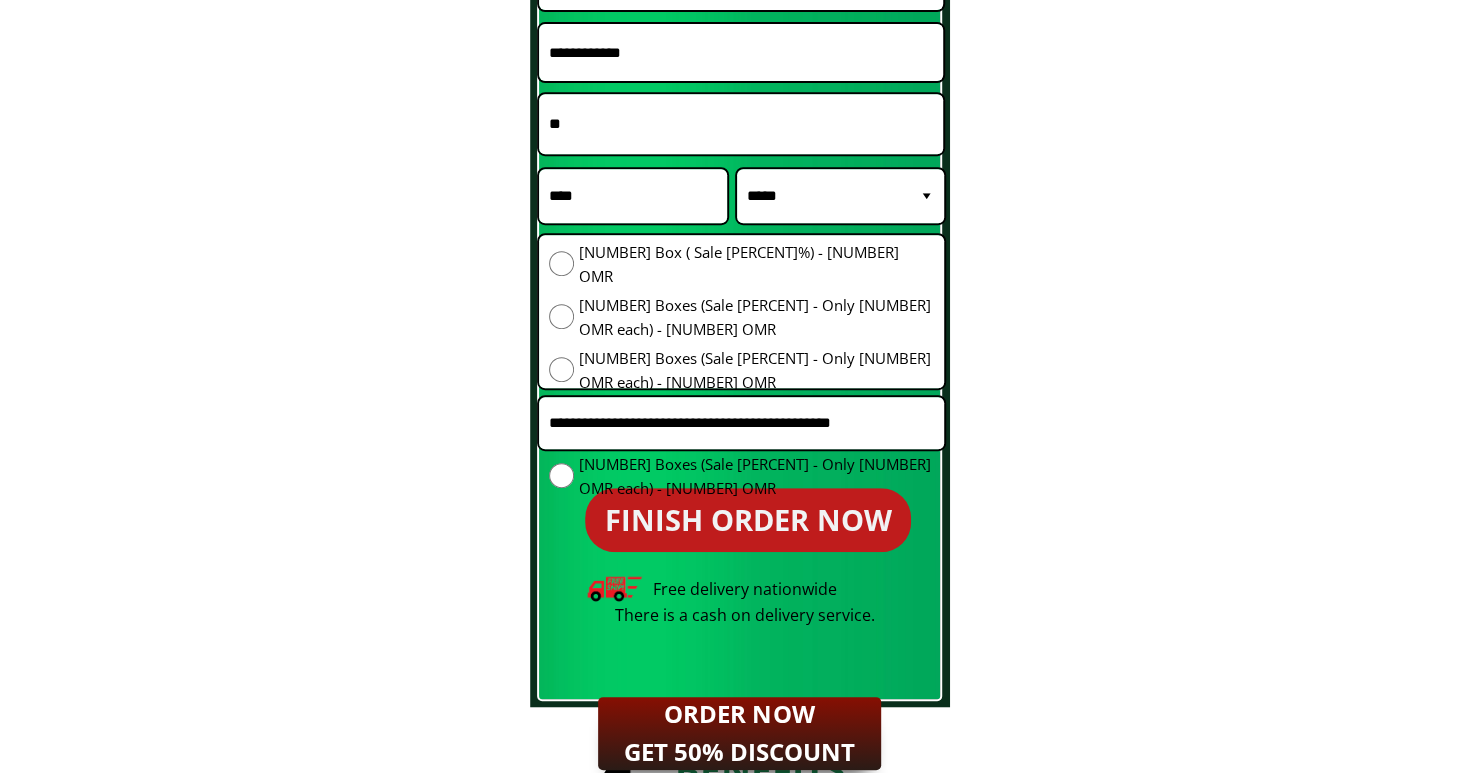 drag, startPoint x: 654, startPoint y: 182, endPoint x: 685, endPoint y: 253, distance: 77.47257 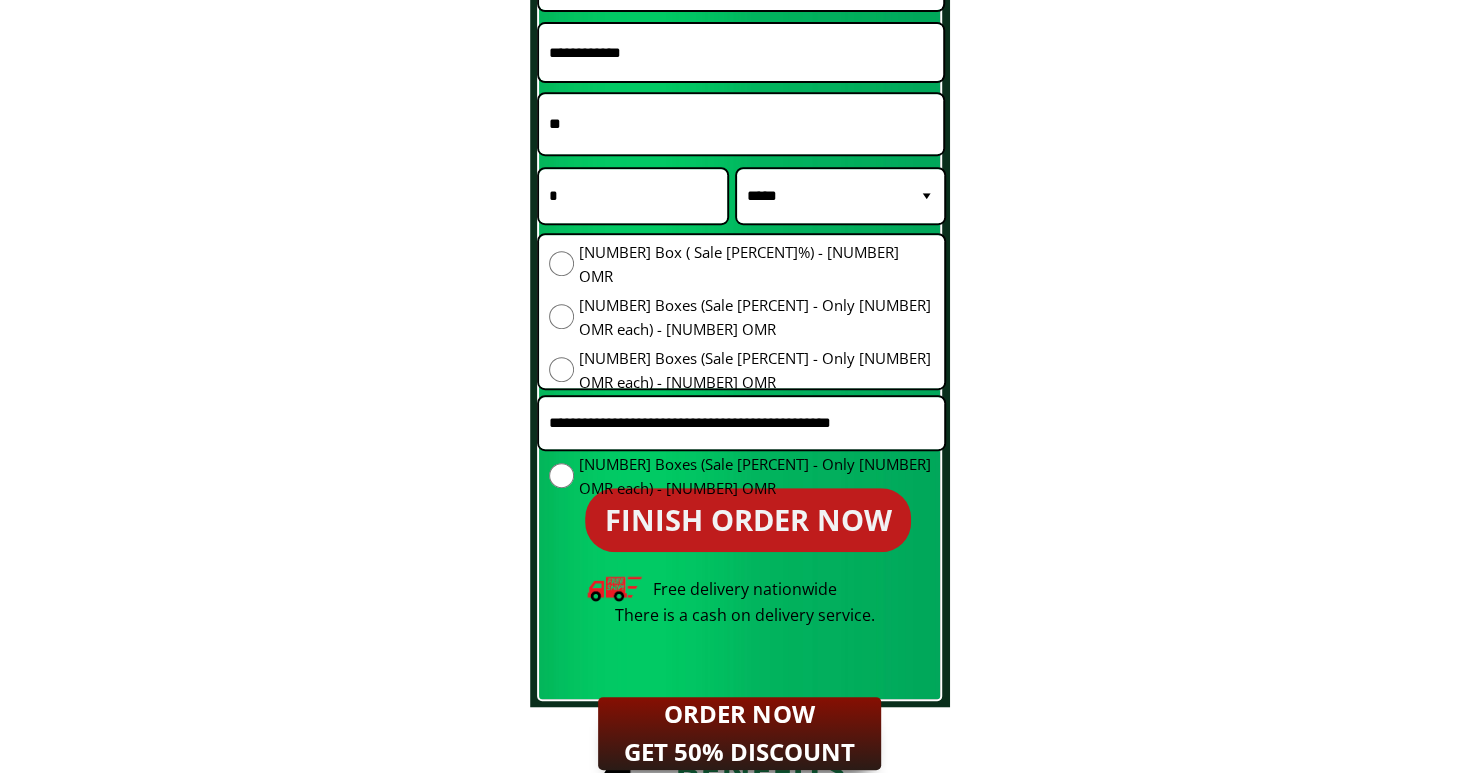 type on "*" 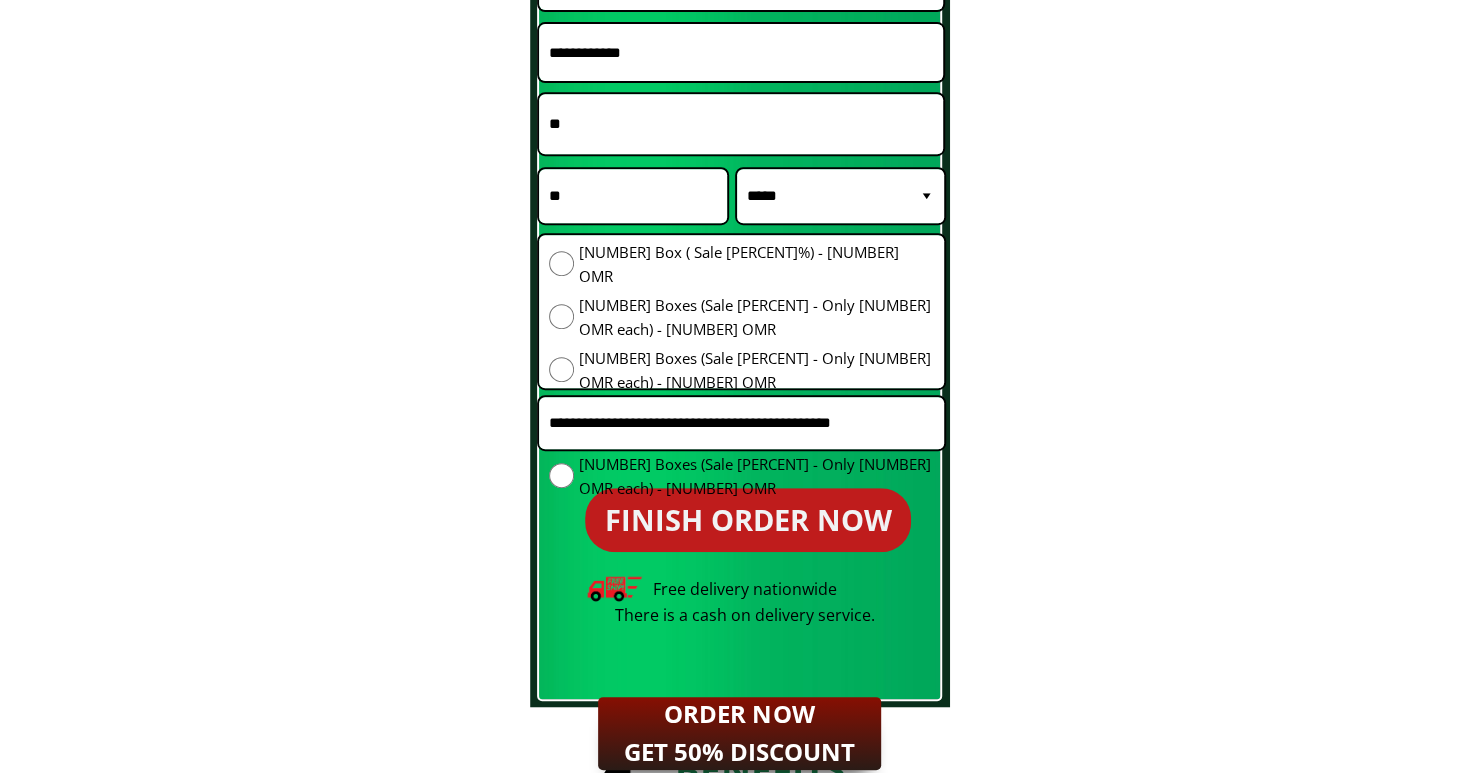 type on "**" 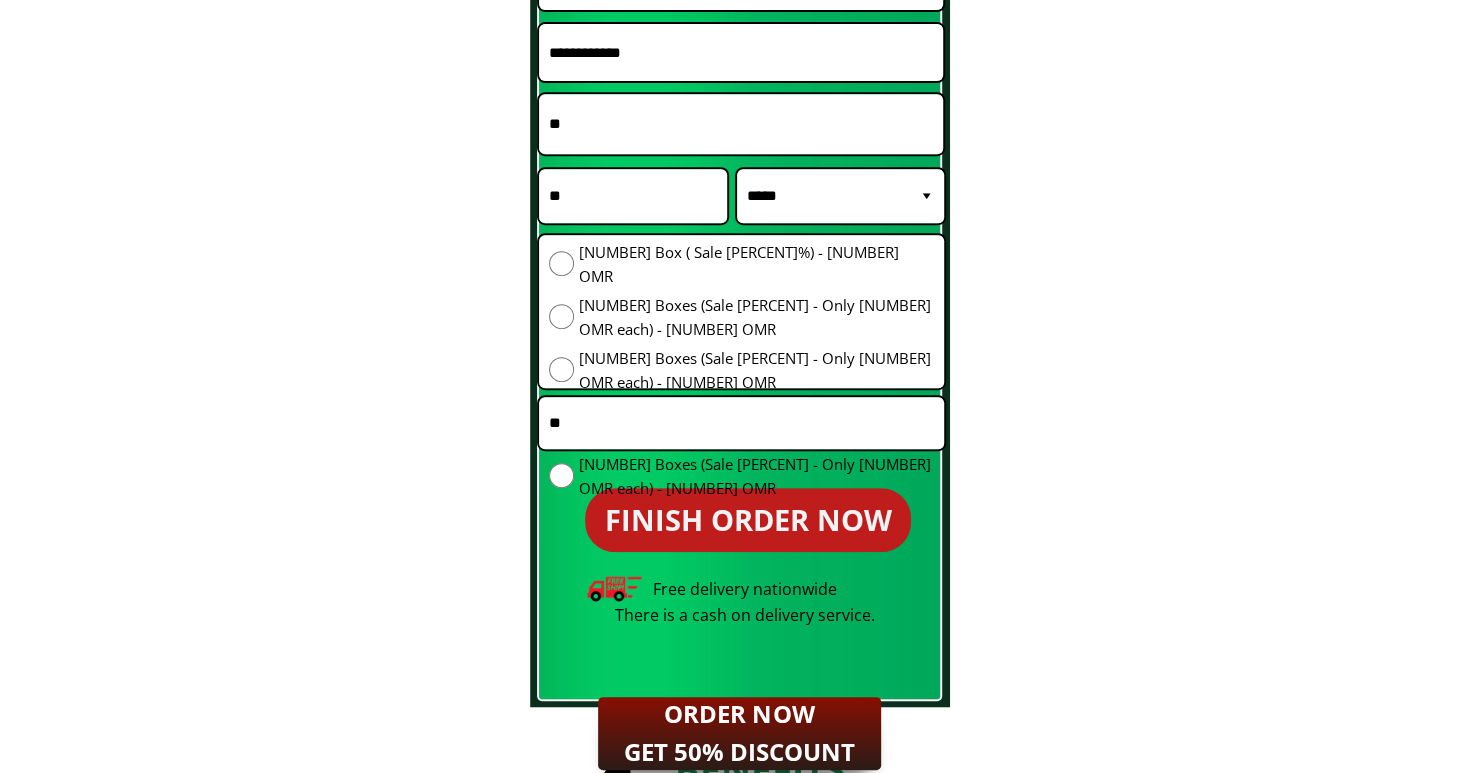 type on "**" 